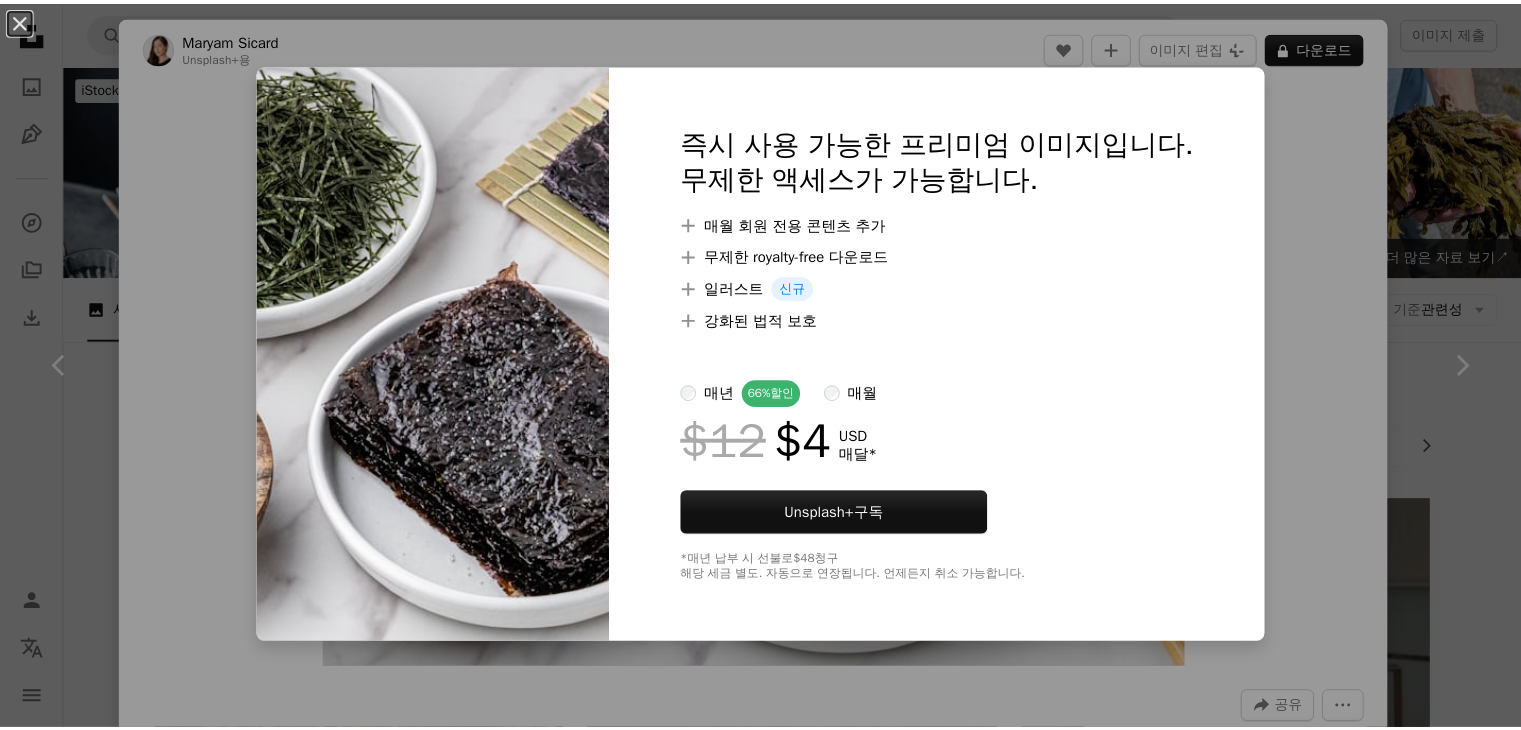 scroll, scrollTop: 2000, scrollLeft: 0, axis: vertical 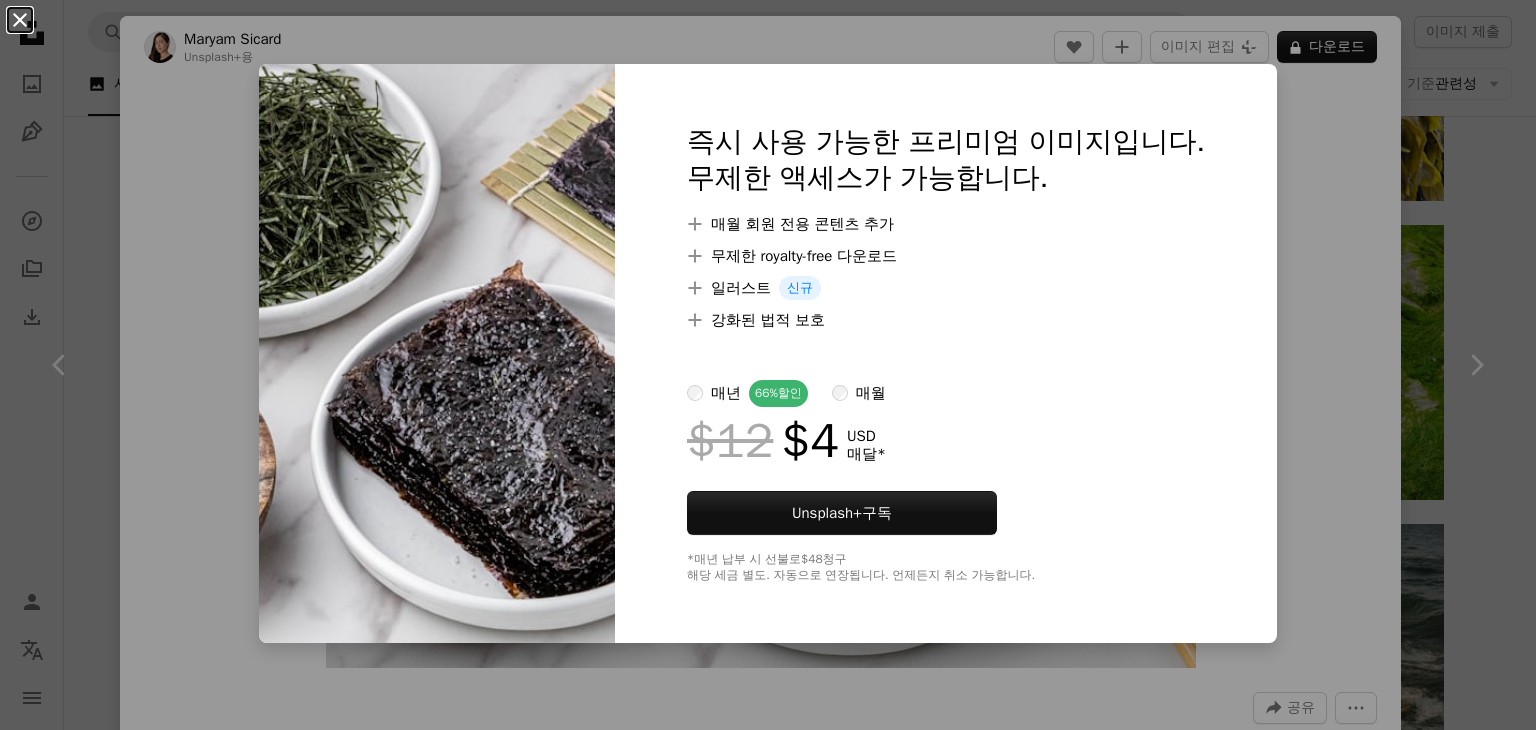 click on "An X shape" at bounding box center [20, 20] 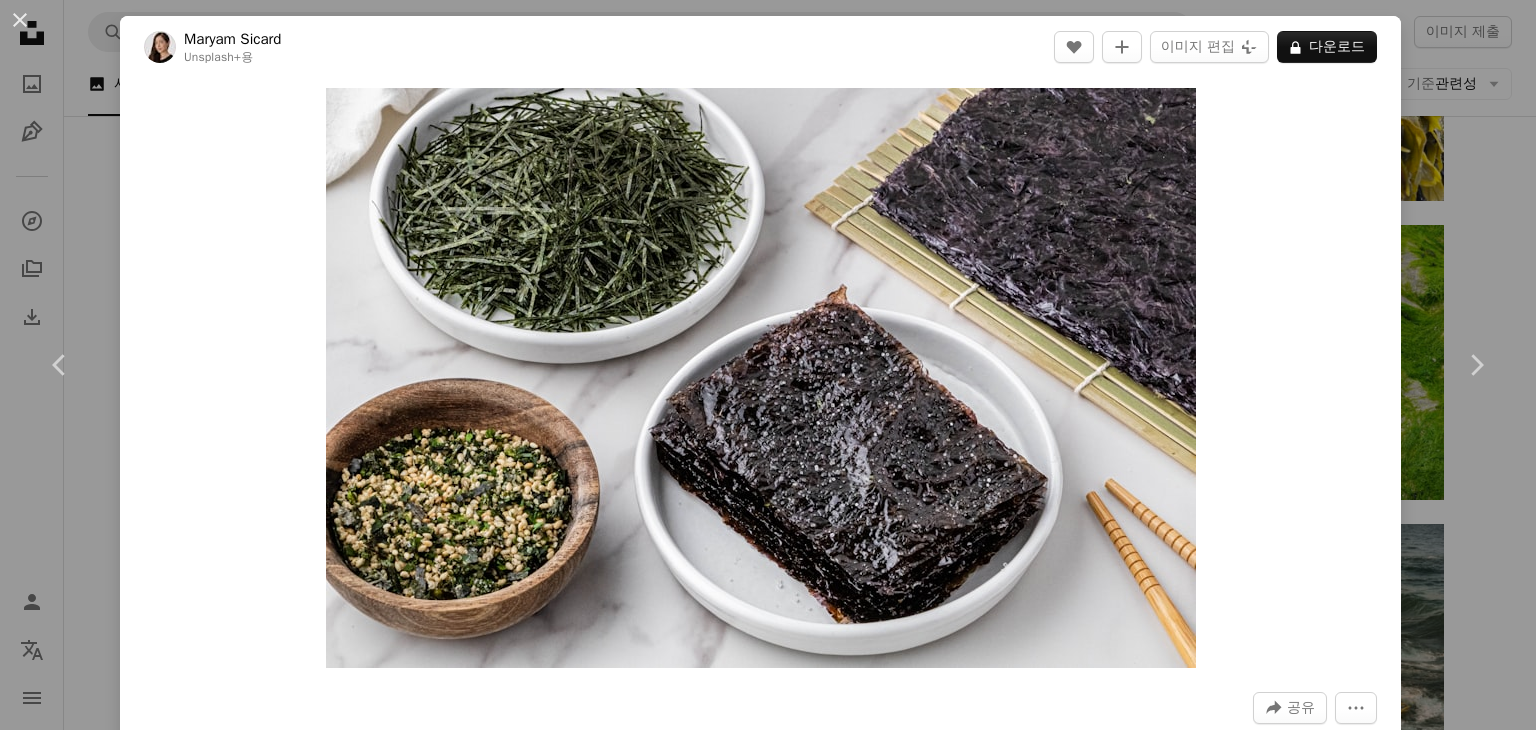 click on "An X shape" at bounding box center (20, 20) 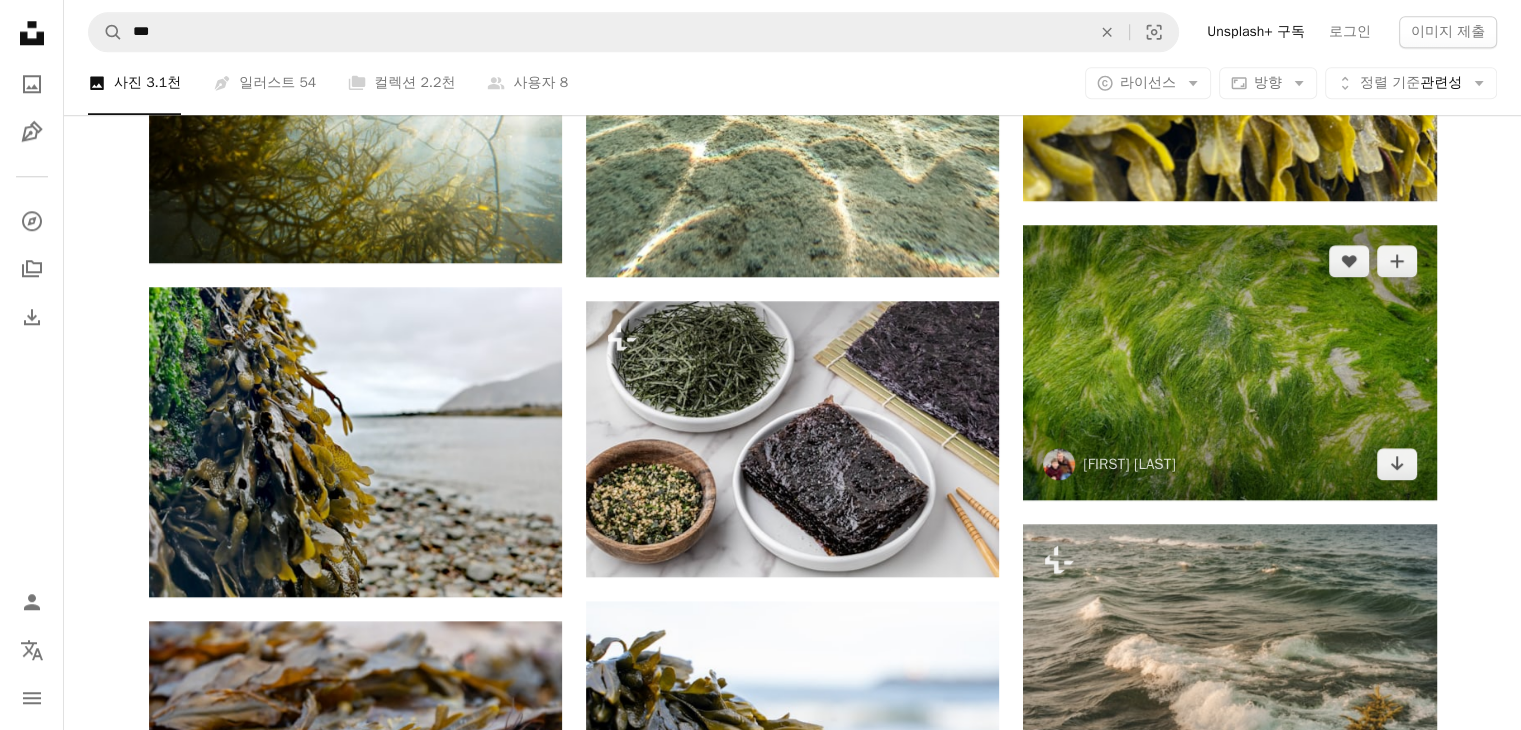 click at bounding box center [1229, 362] 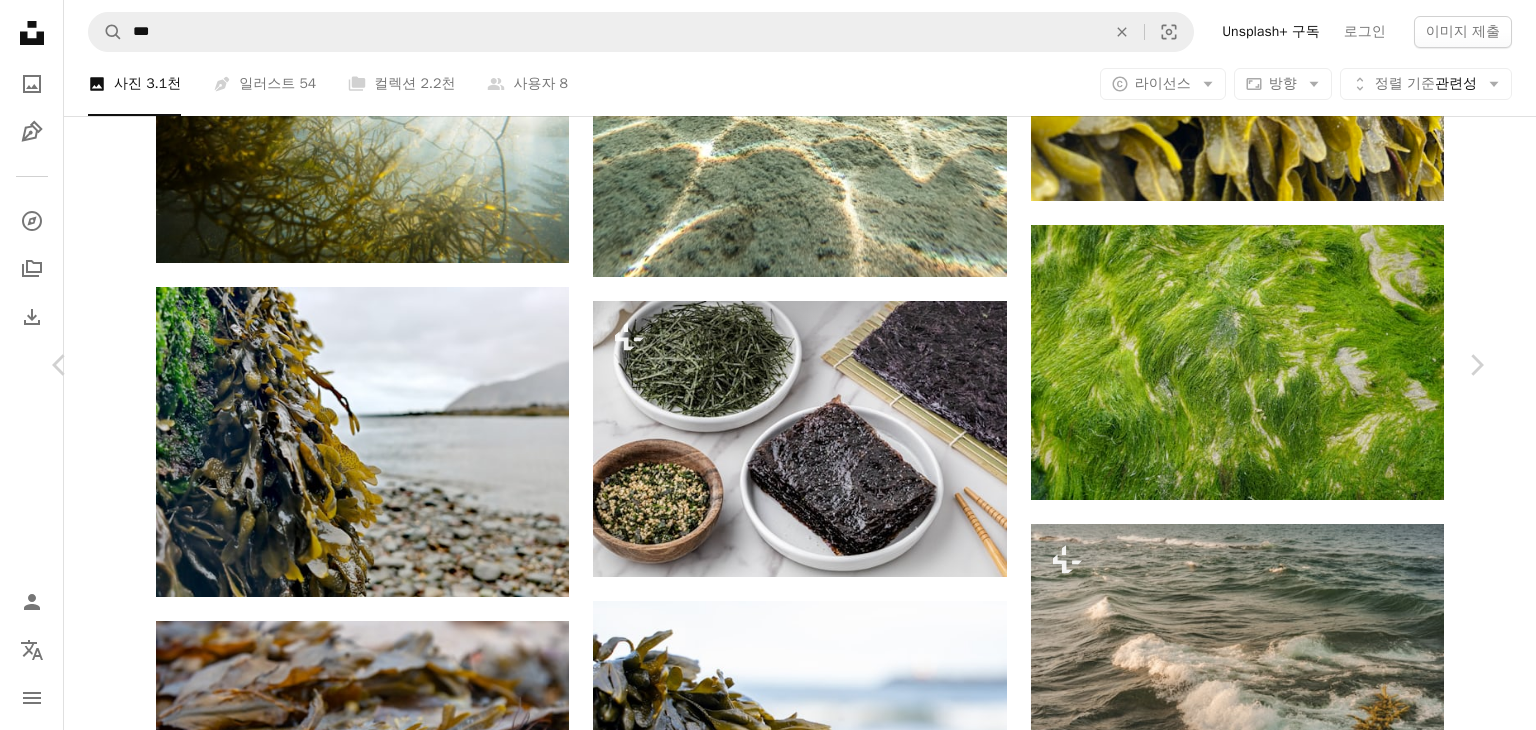 click on "무료 다운로드" at bounding box center (1286, 5856) 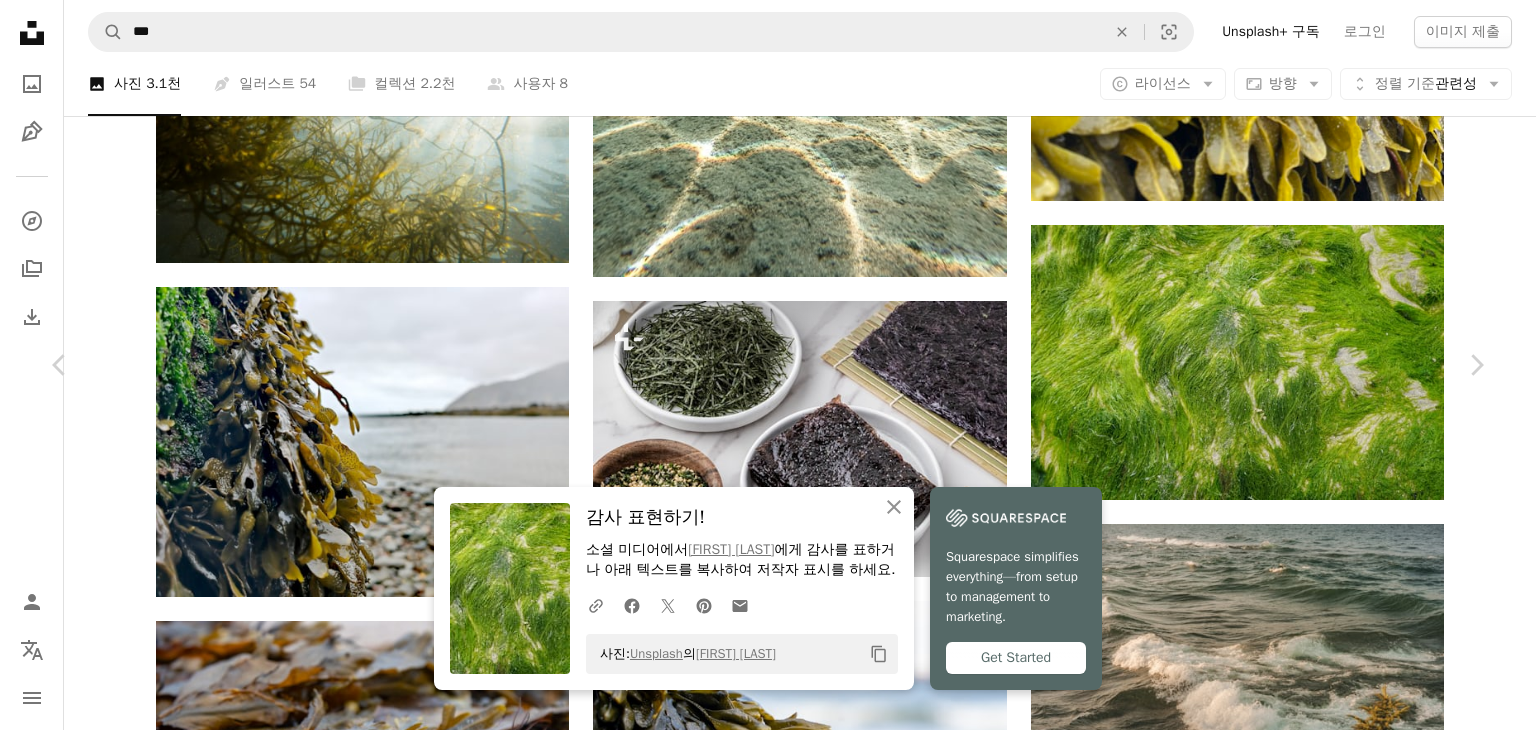click on "Zoom in" at bounding box center [760, 6187] 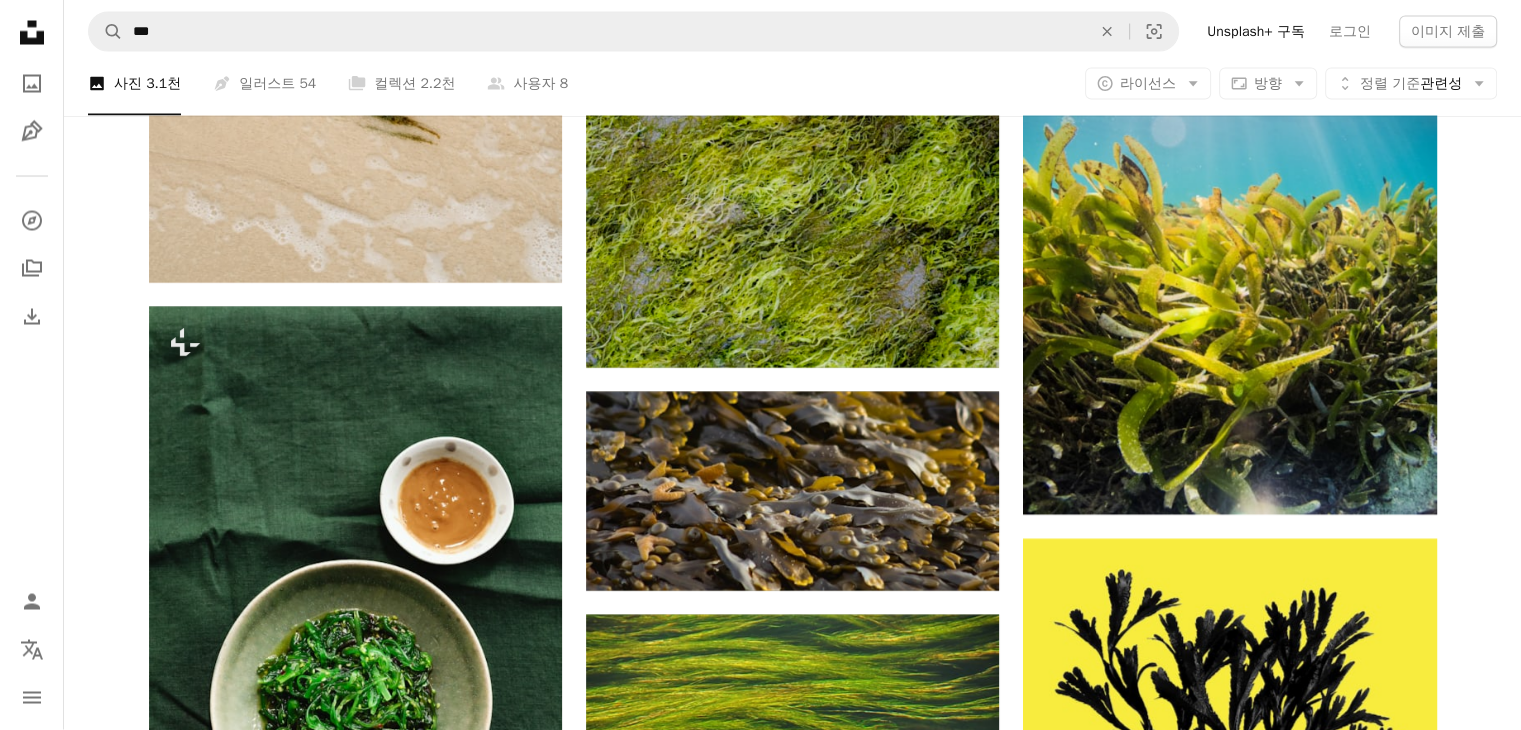 scroll, scrollTop: 3800, scrollLeft: 0, axis: vertical 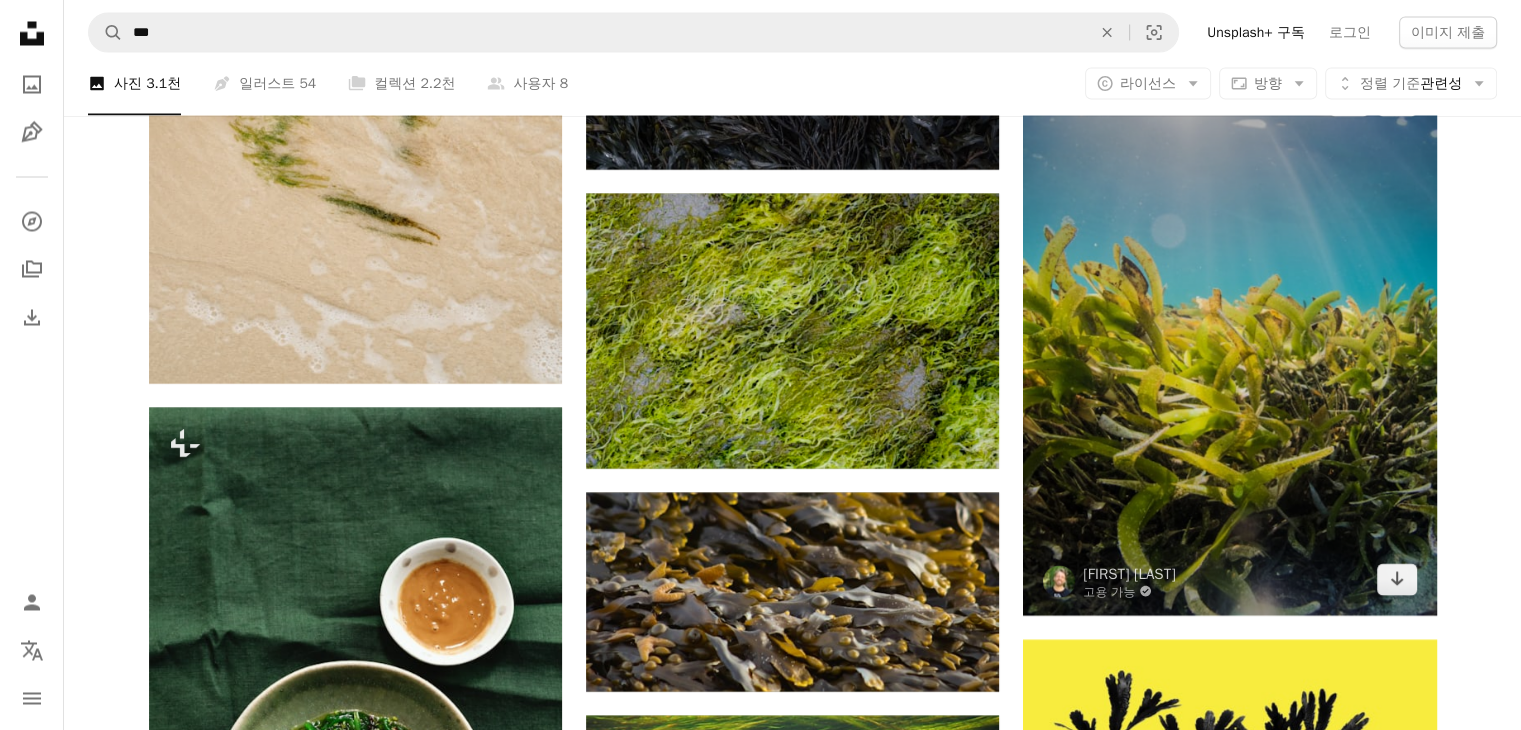 click at bounding box center [1229, 339] 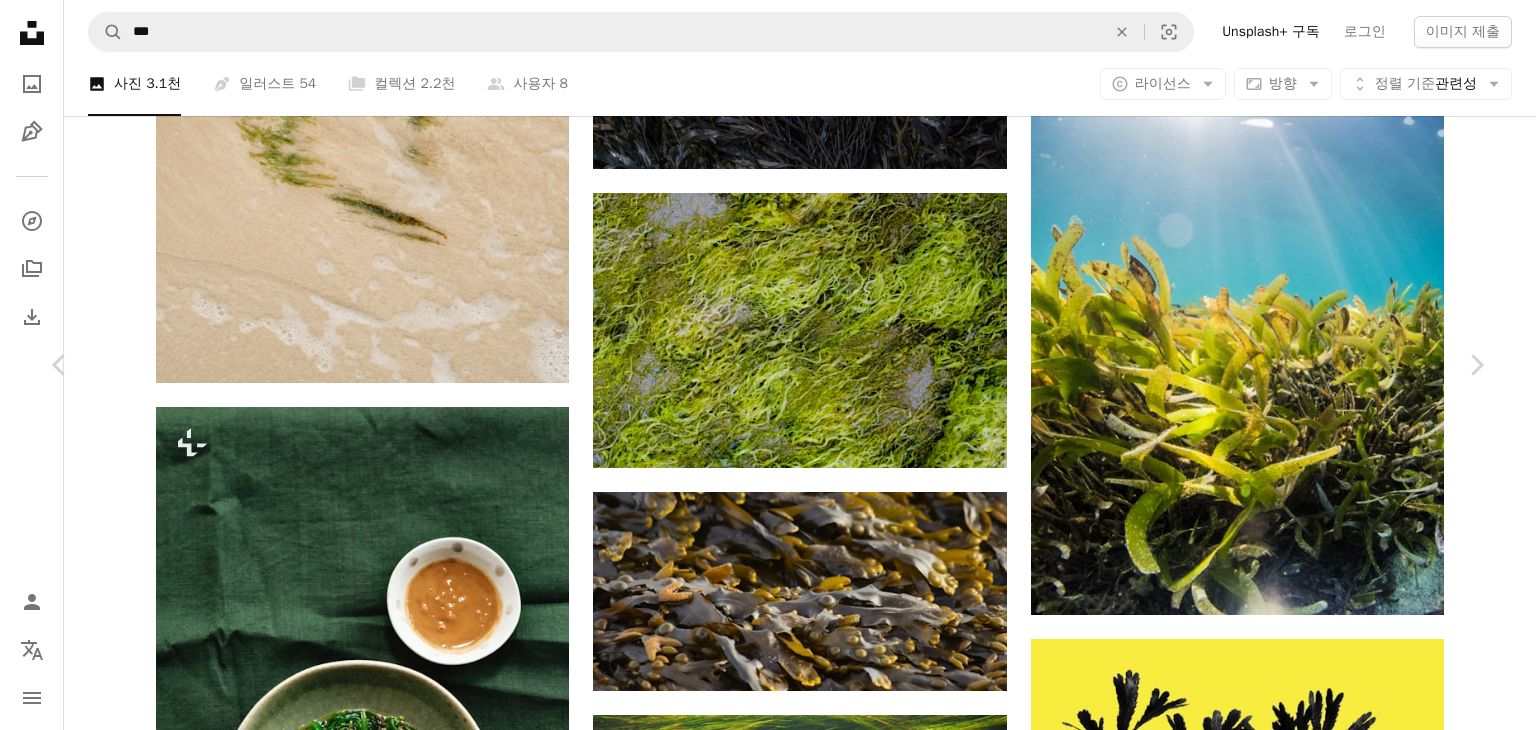 click on "무료 다운로드" at bounding box center (1286, 4056) 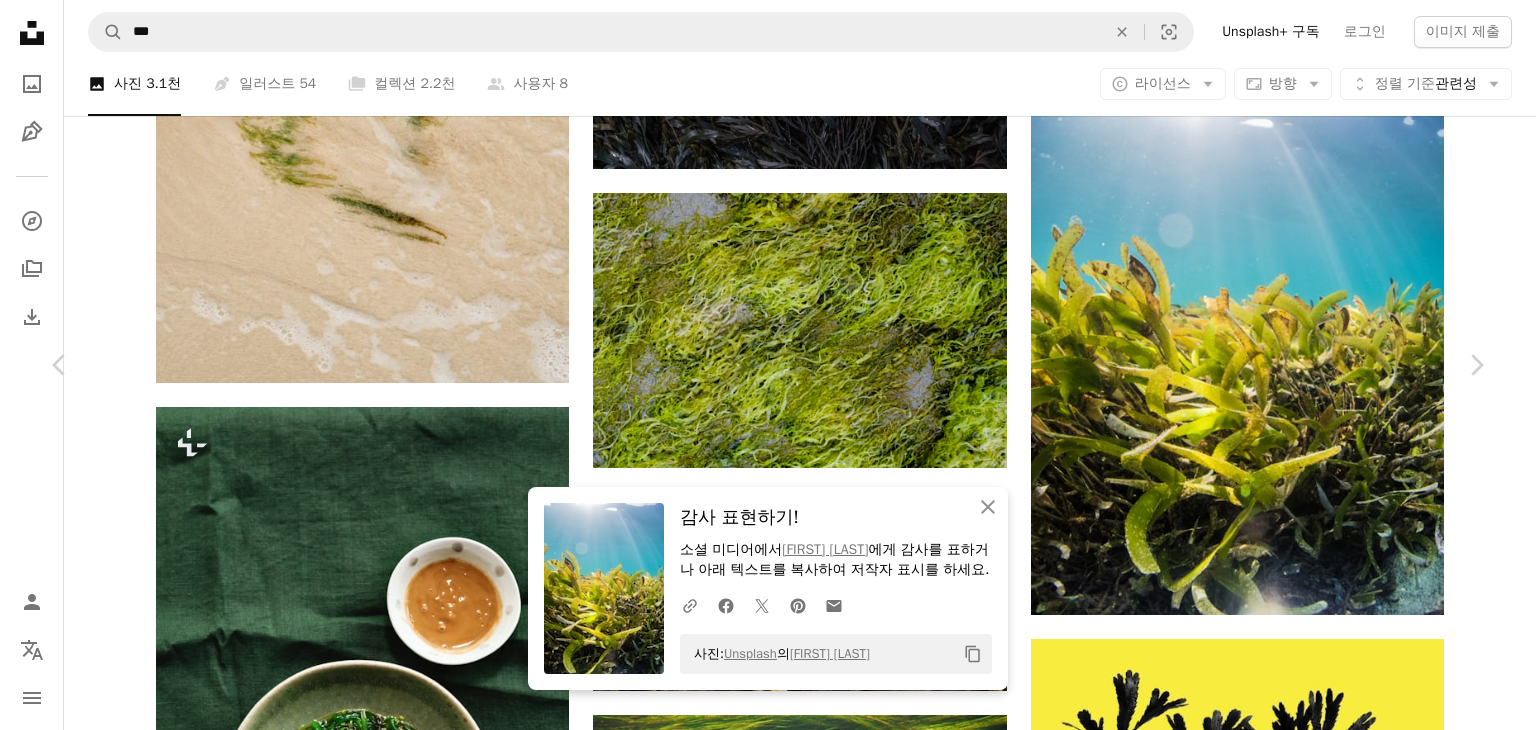 click on "An X shape" at bounding box center [20, 20] 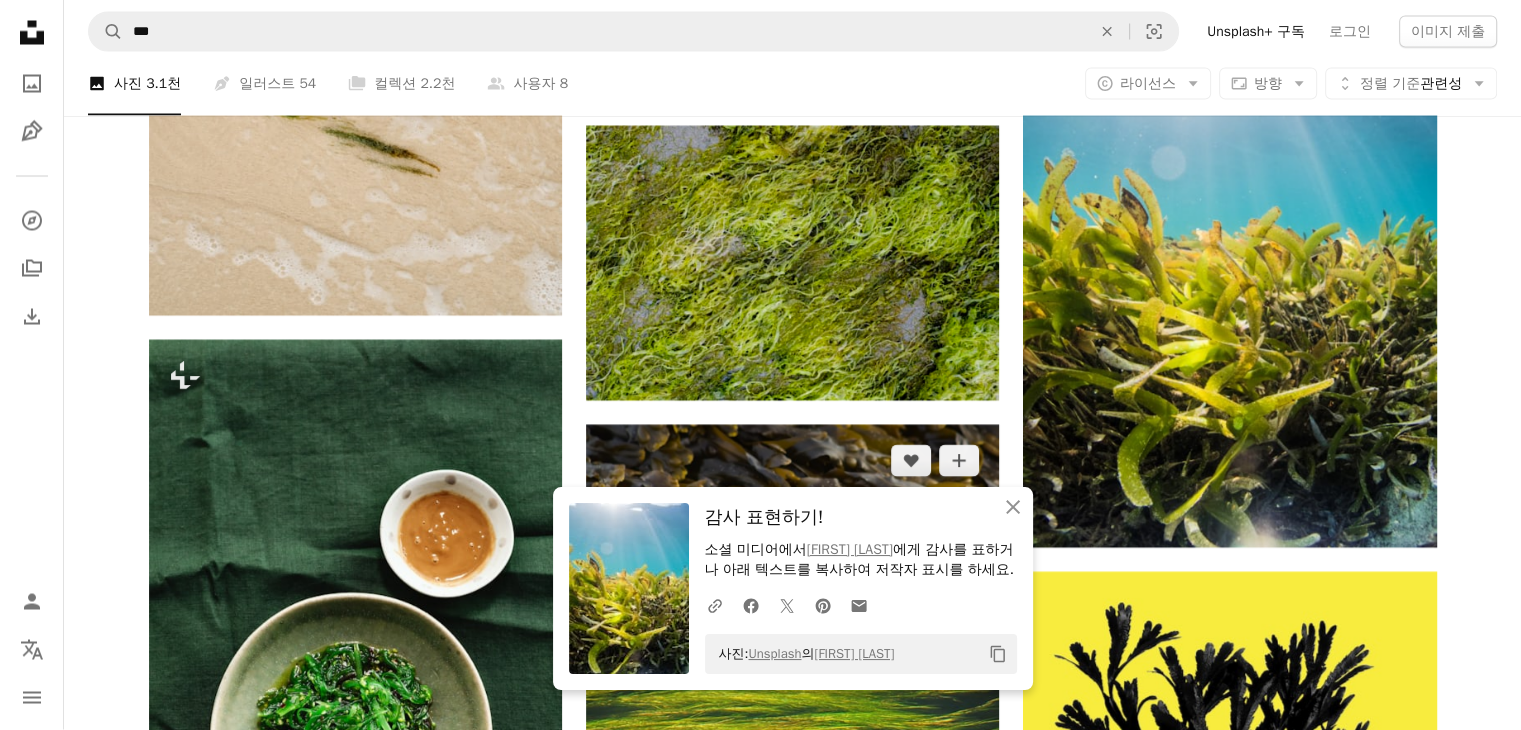 scroll, scrollTop: 3900, scrollLeft: 0, axis: vertical 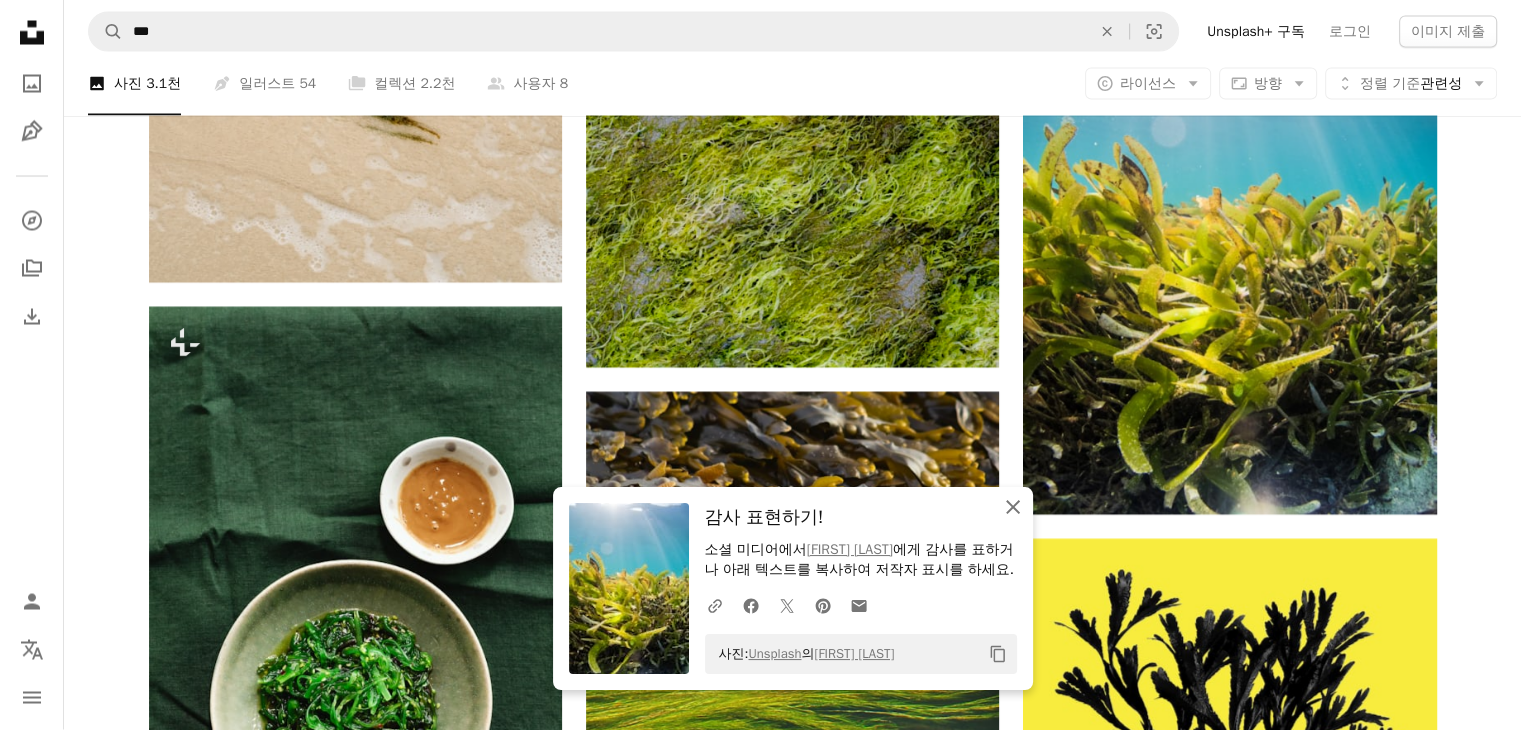 click 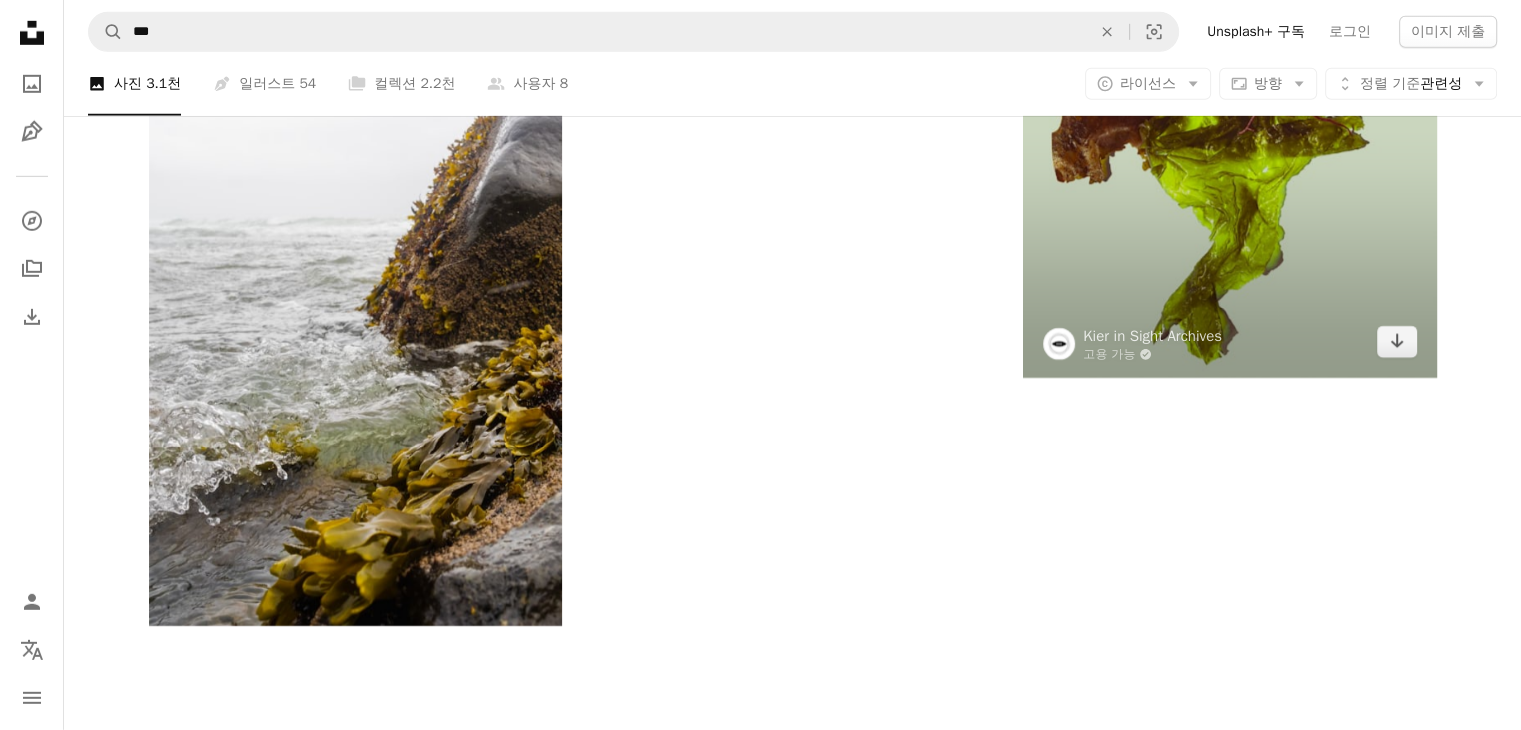 scroll, scrollTop: 6200, scrollLeft: 0, axis: vertical 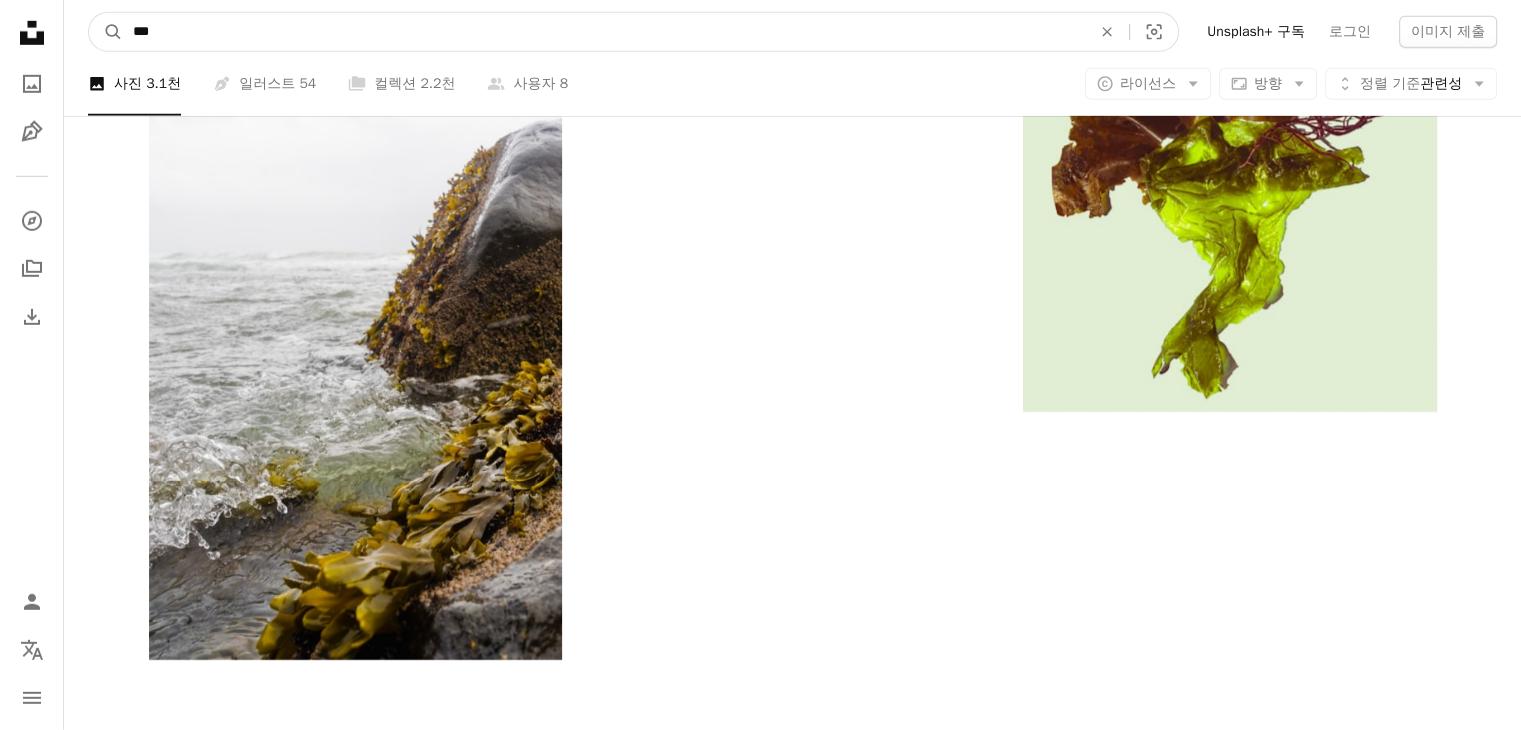 click on "***" at bounding box center (604, 32) 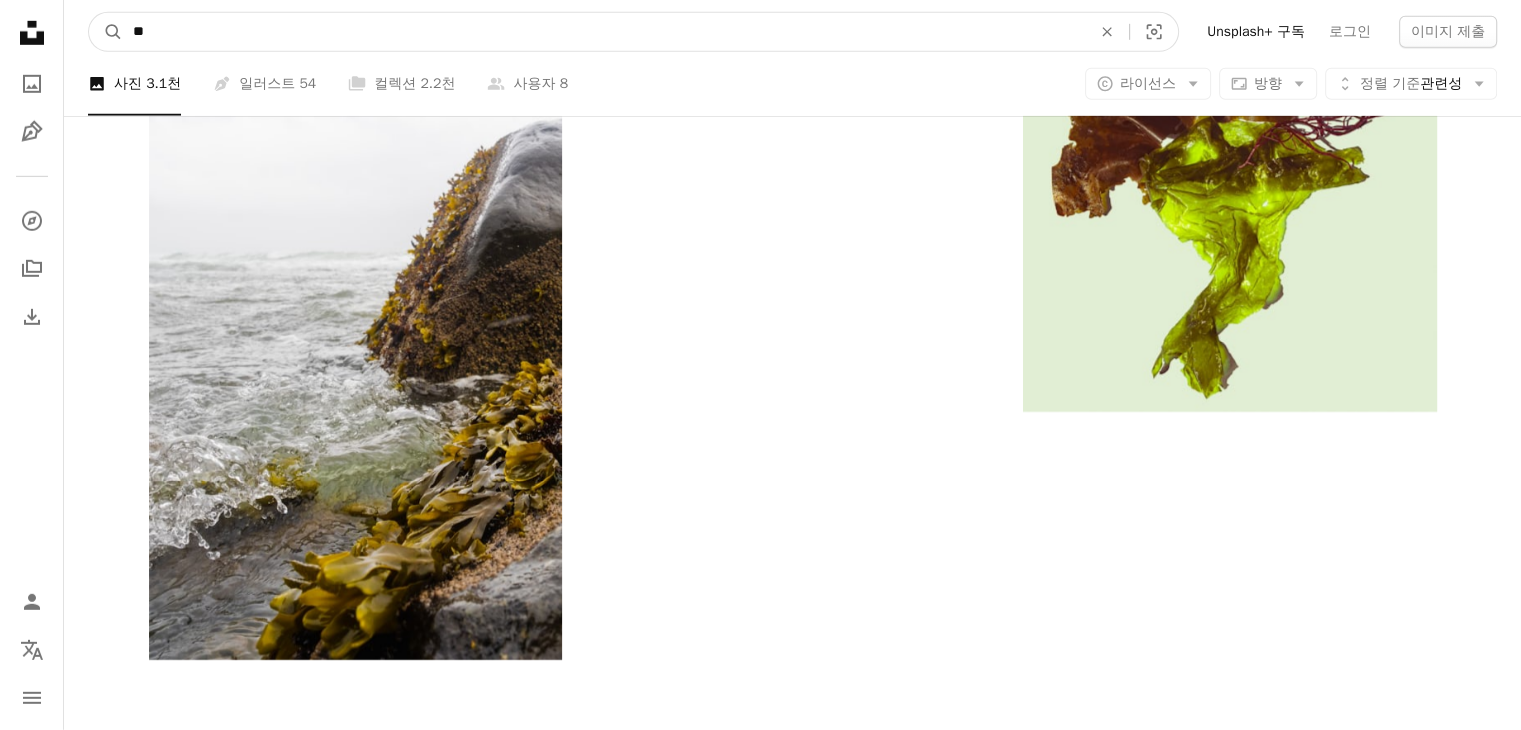 type on "*" 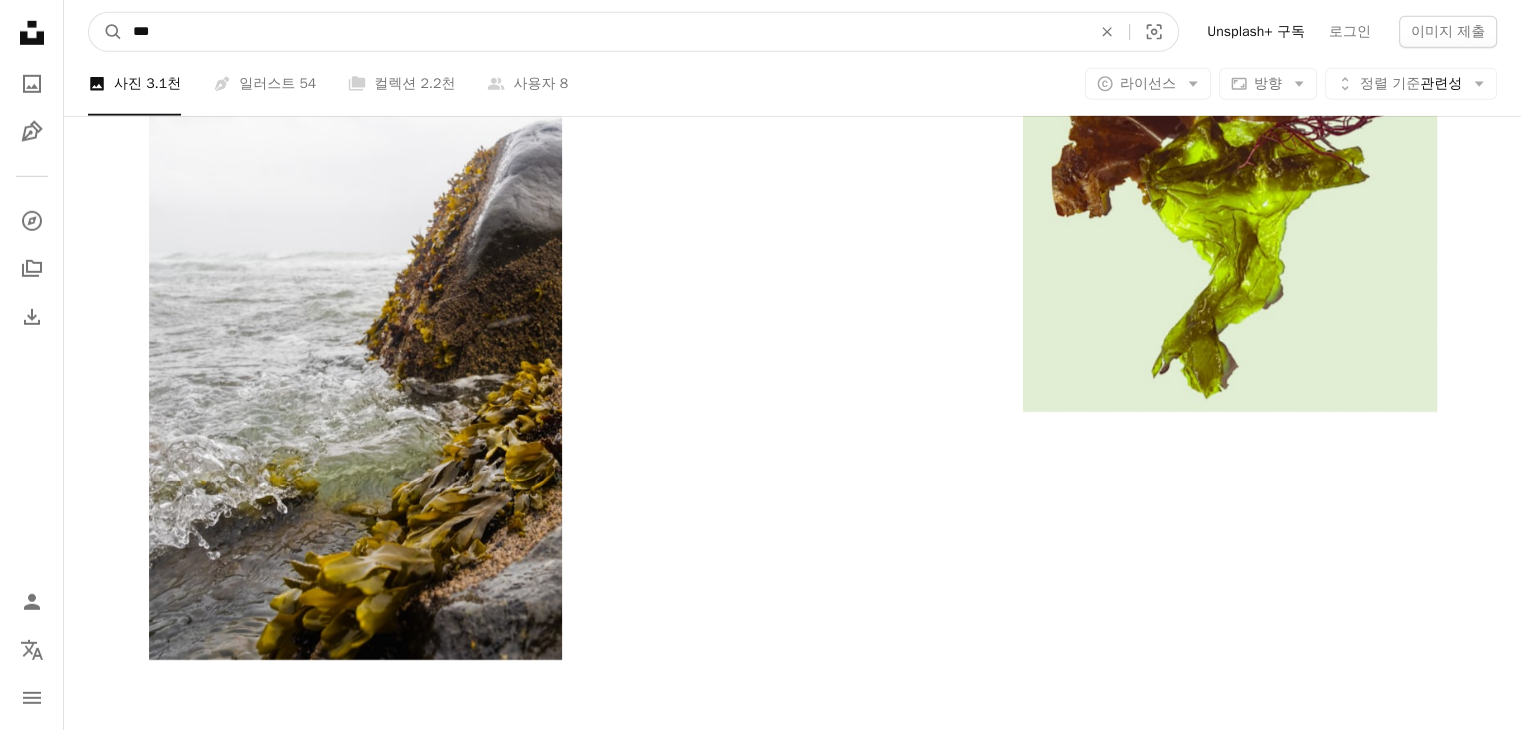 type on "***" 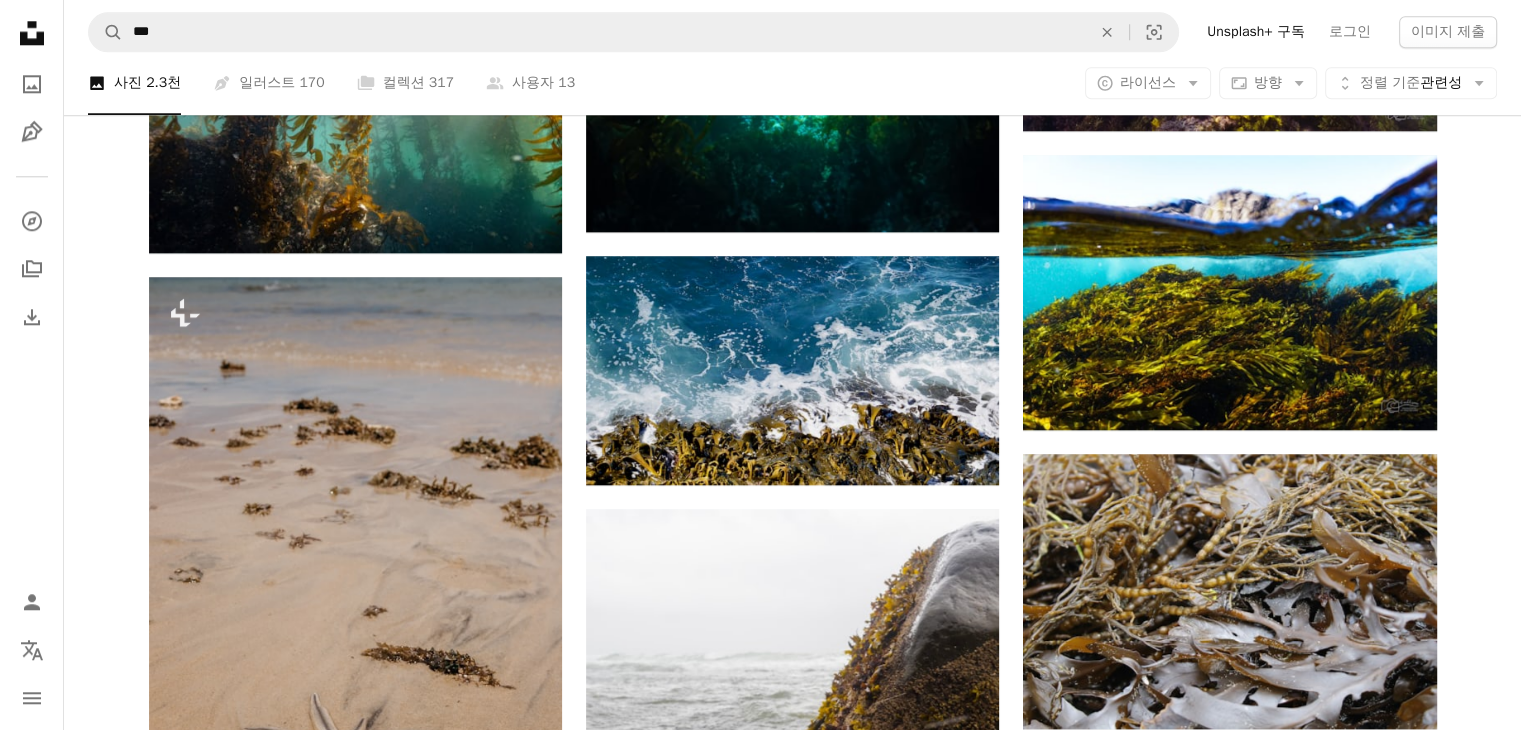 scroll, scrollTop: 2200, scrollLeft: 0, axis: vertical 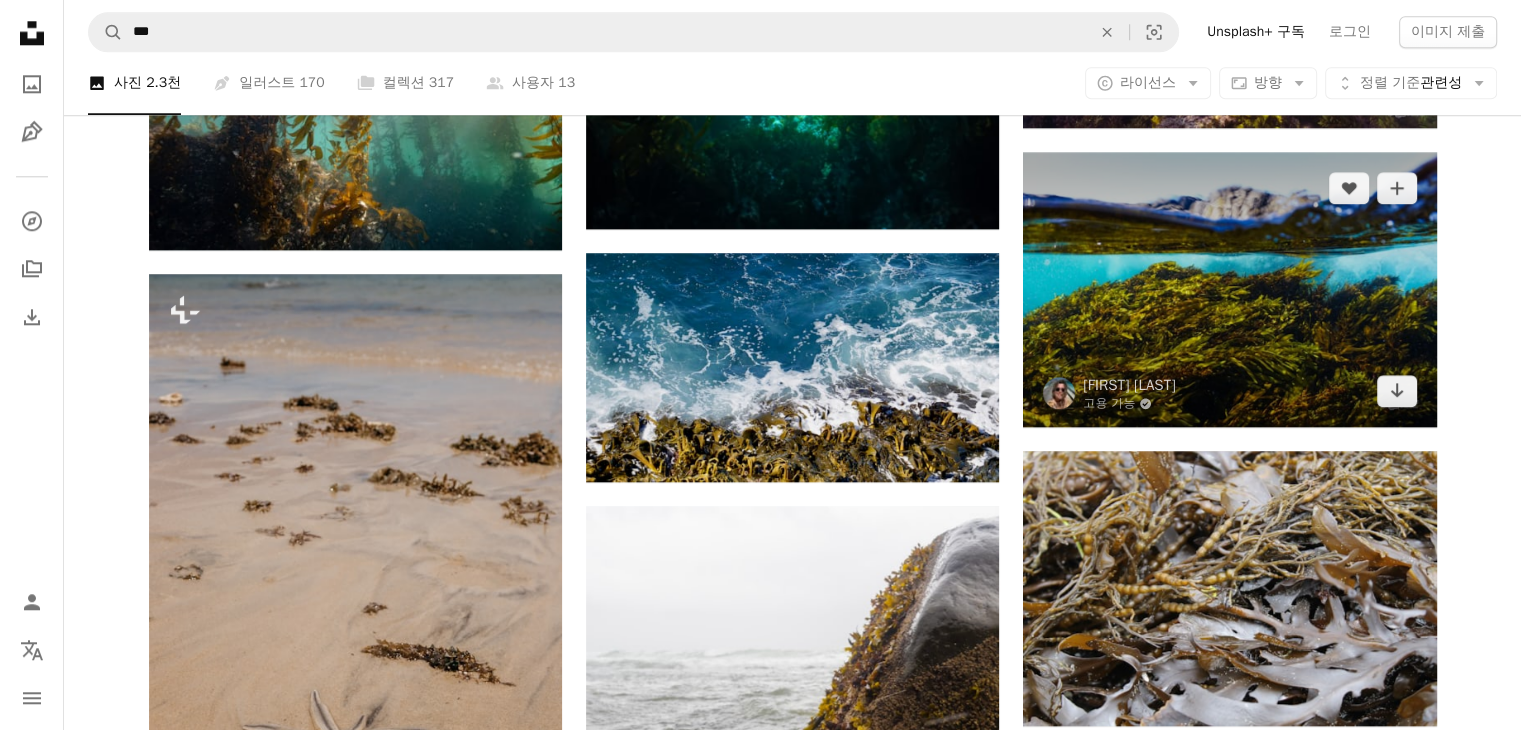 click at bounding box center (1229, 289) 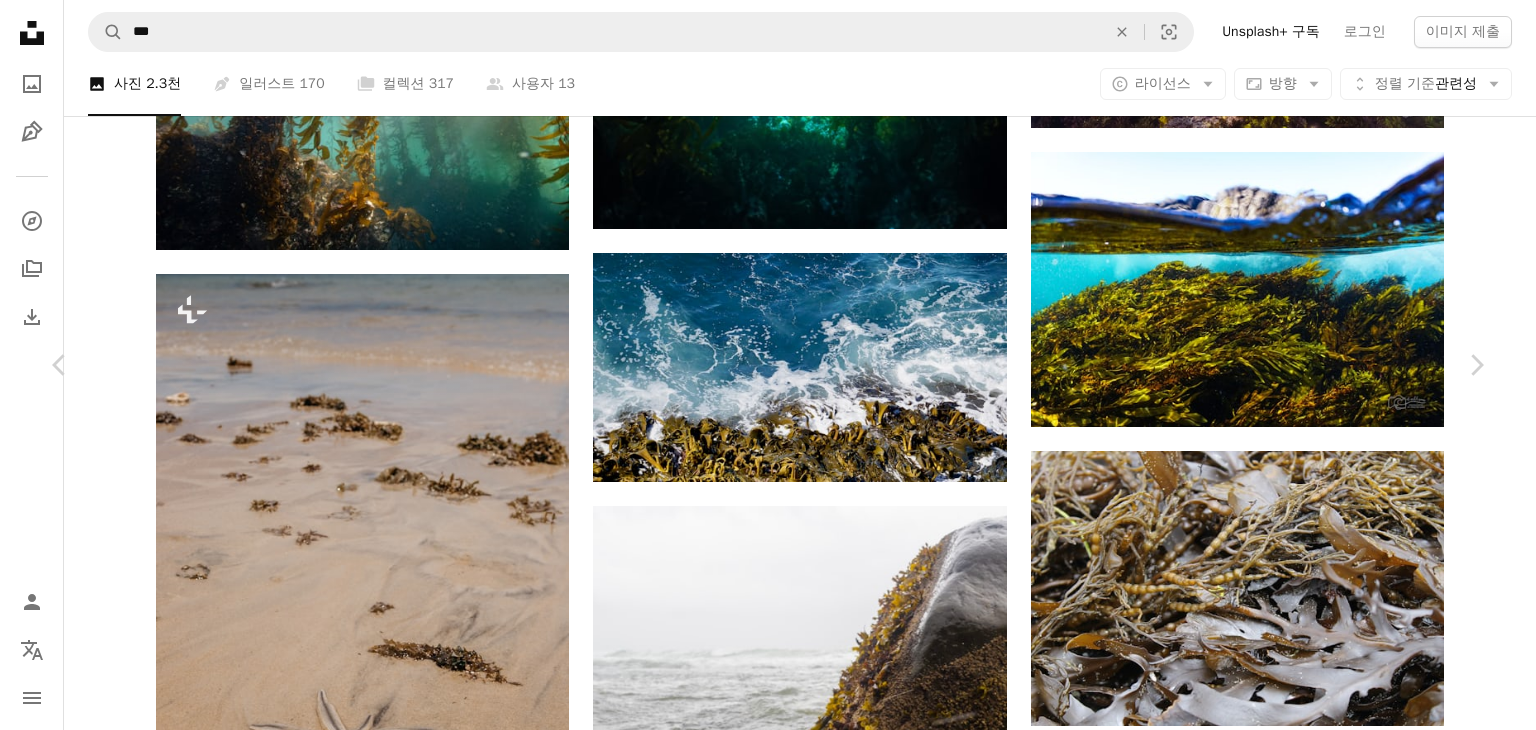 click on "무료 다운로드" at bounding box center (1286, 2942) 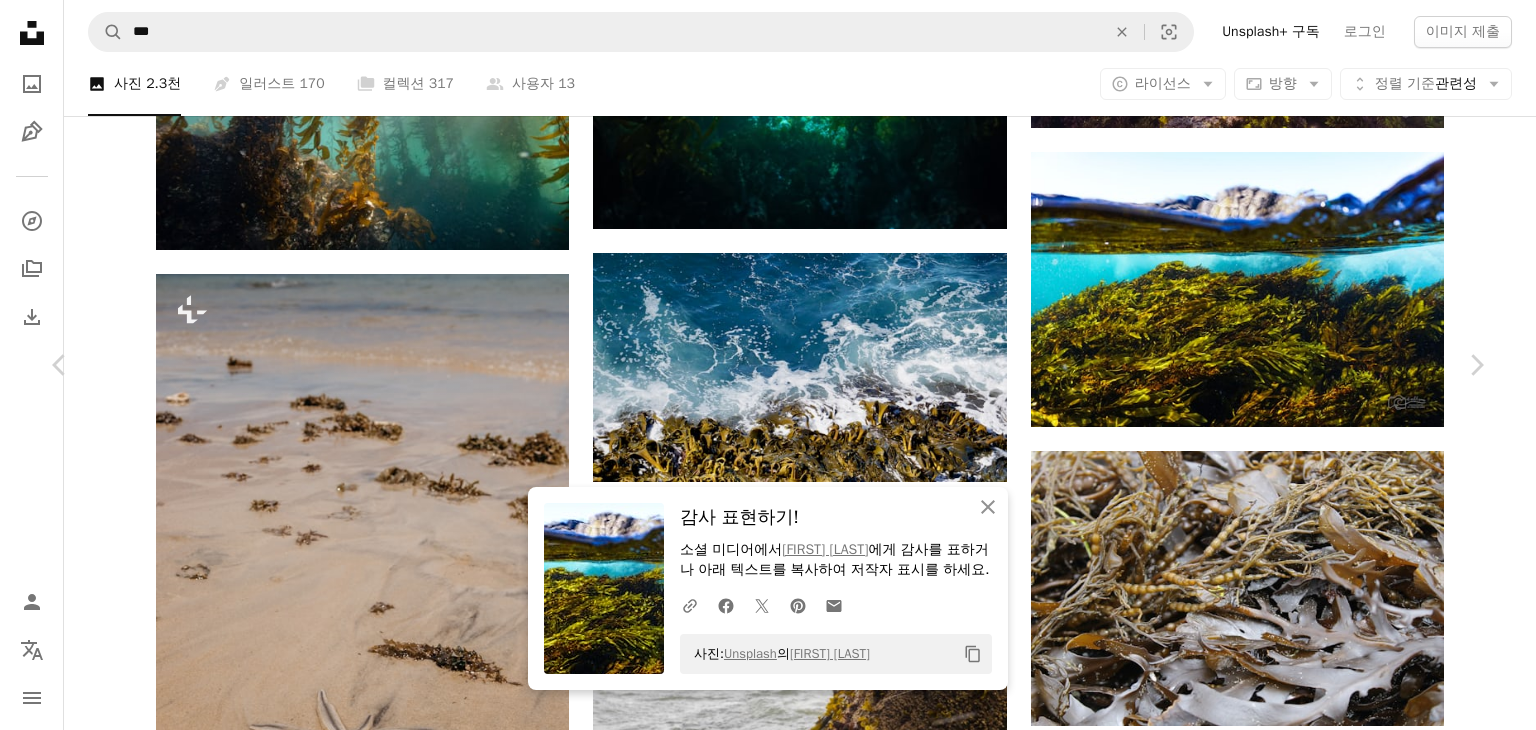 click on "An X shape" at bounding box center (20, 20) 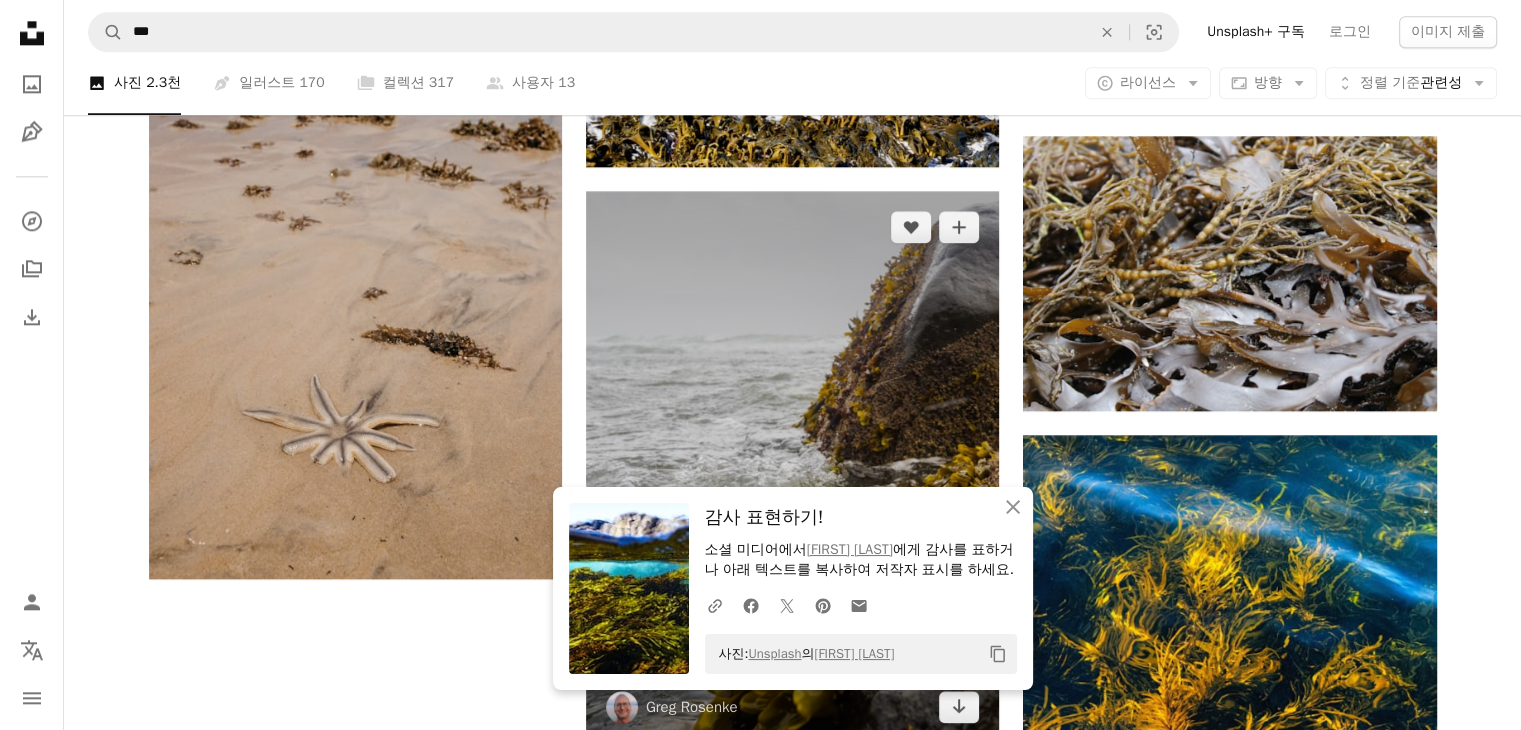 scroll, scrollTop: 2600, scrollLeft: 0, axis: vertical 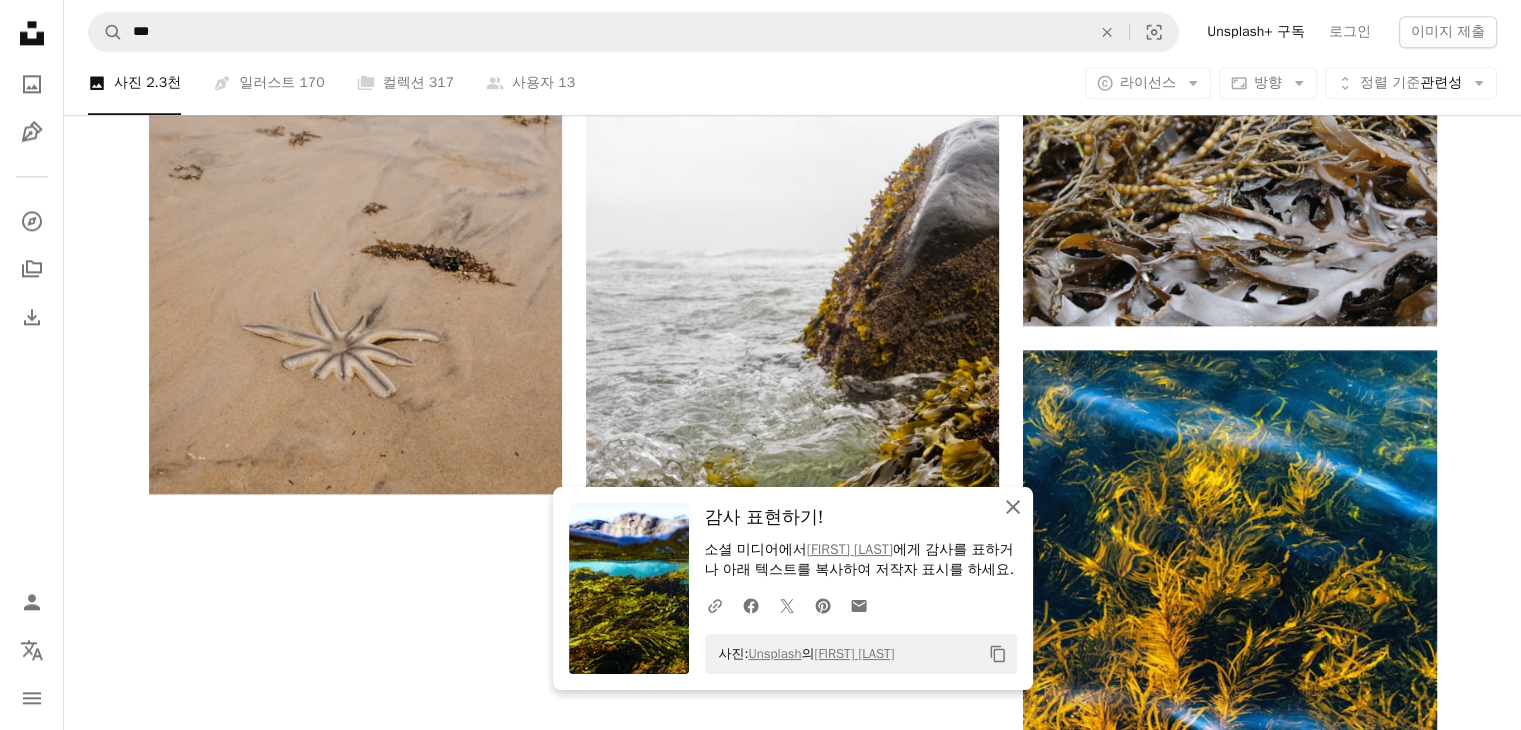 click 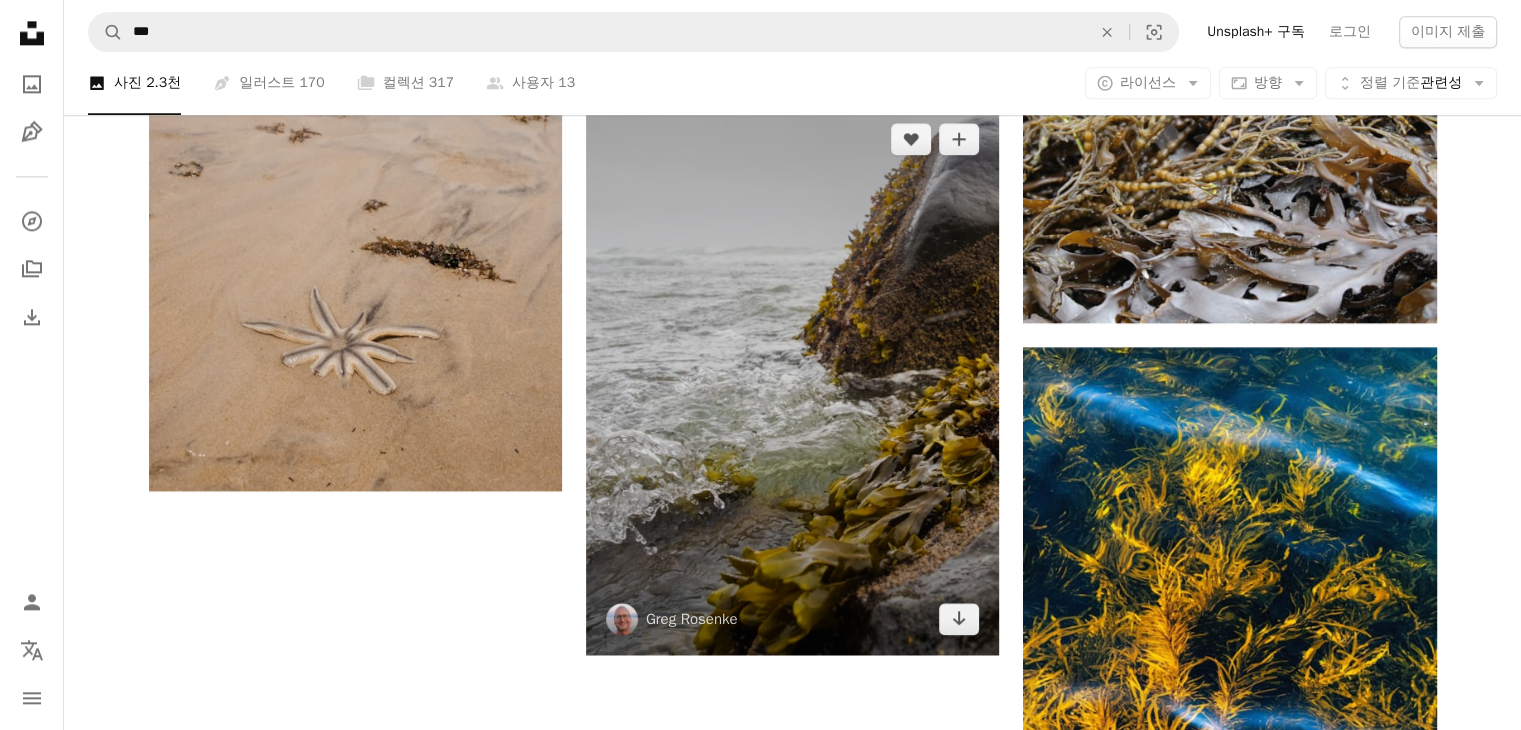 scroll, scrollTop: 2600, scrollLeft: 0, axis: vertical 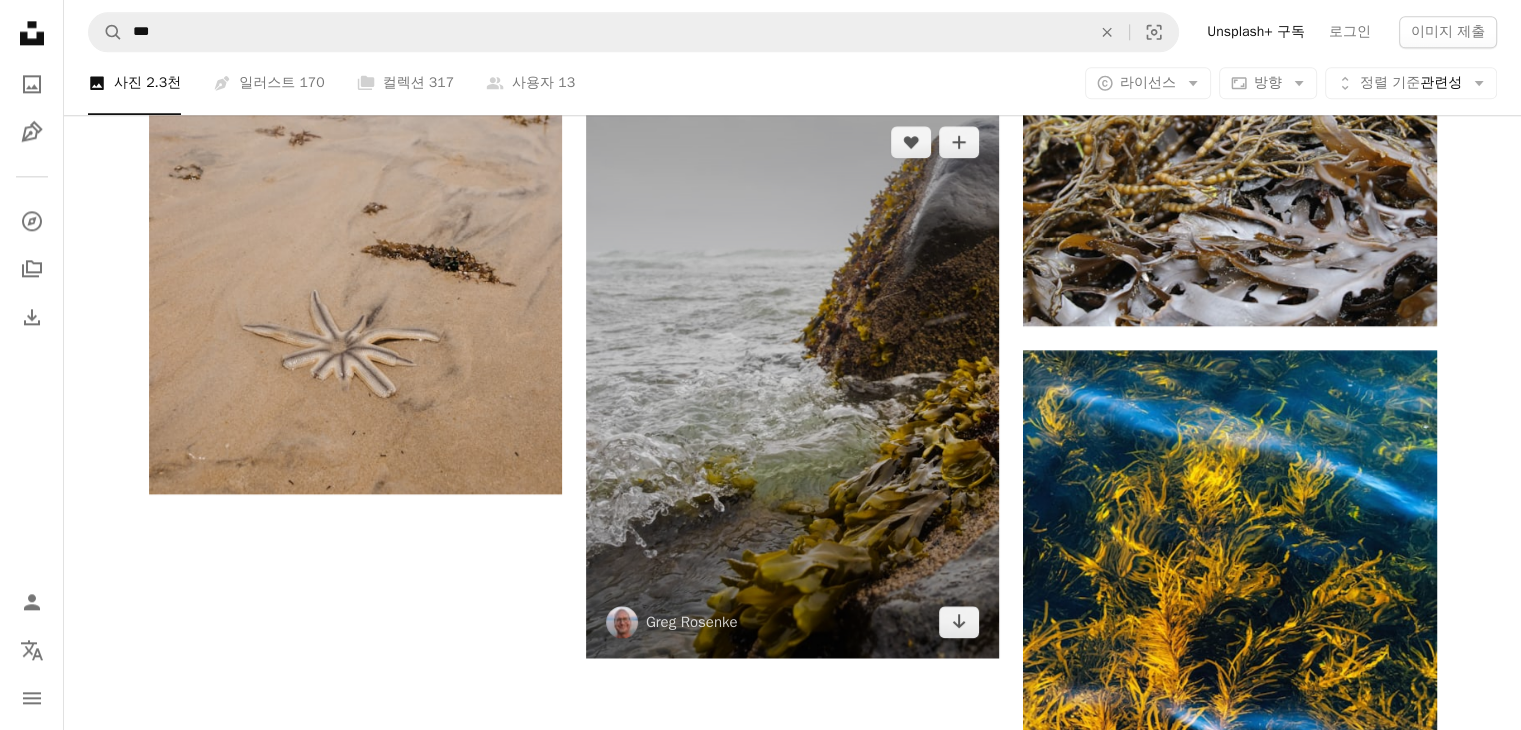 click at bounding box center (792, 381) 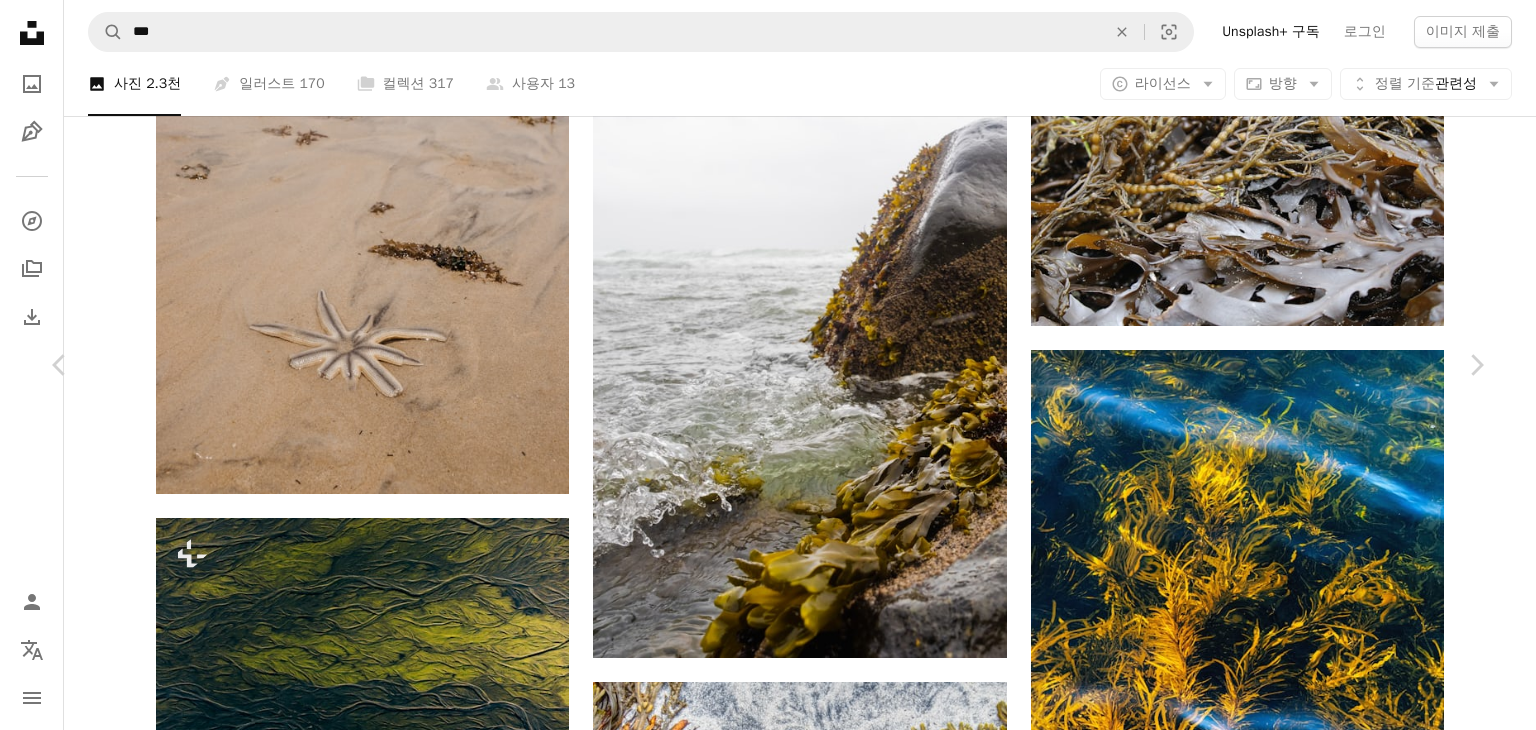 click on "무료 다운로드" at bounding box center [1286, 5040] 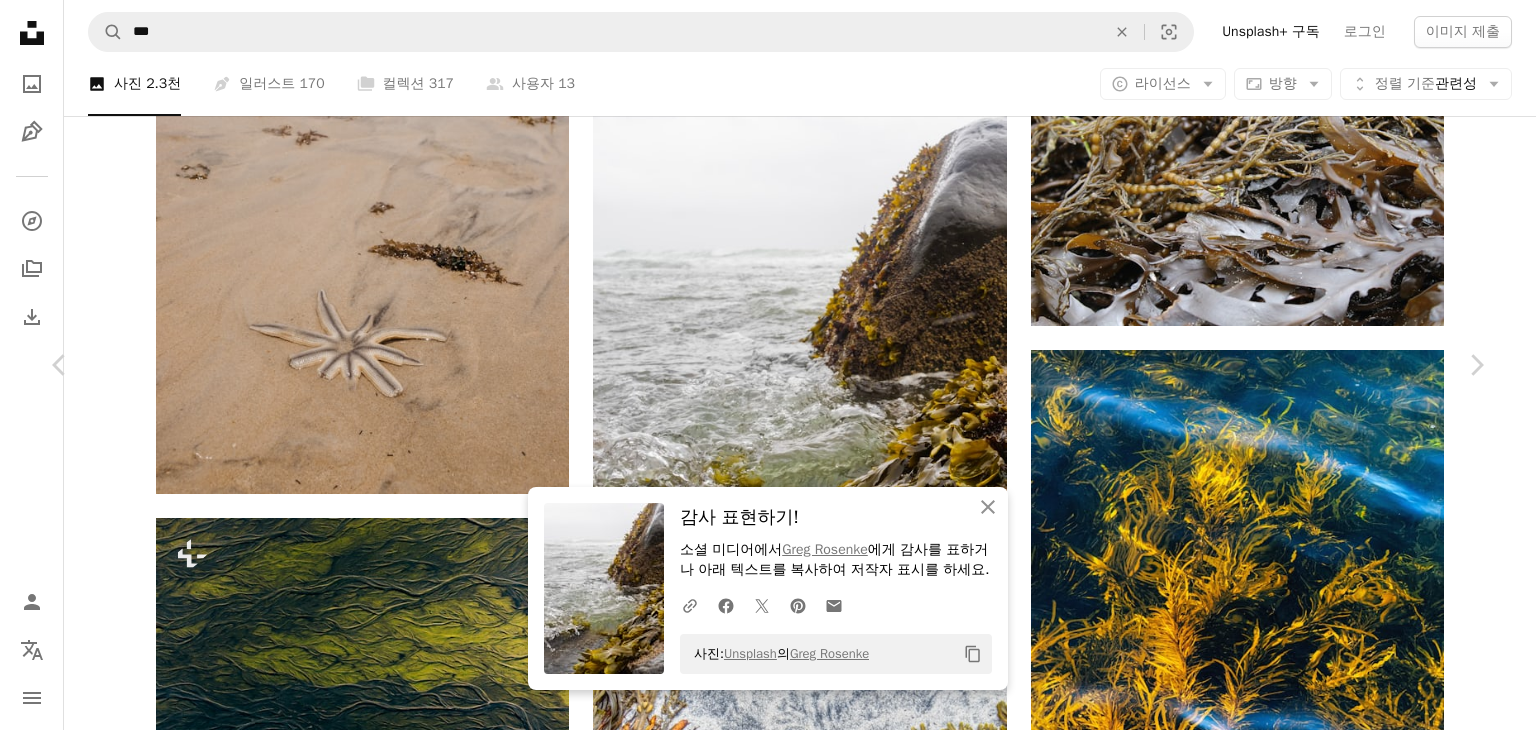 click on "An X shape" at bounding box center [20, 20] 